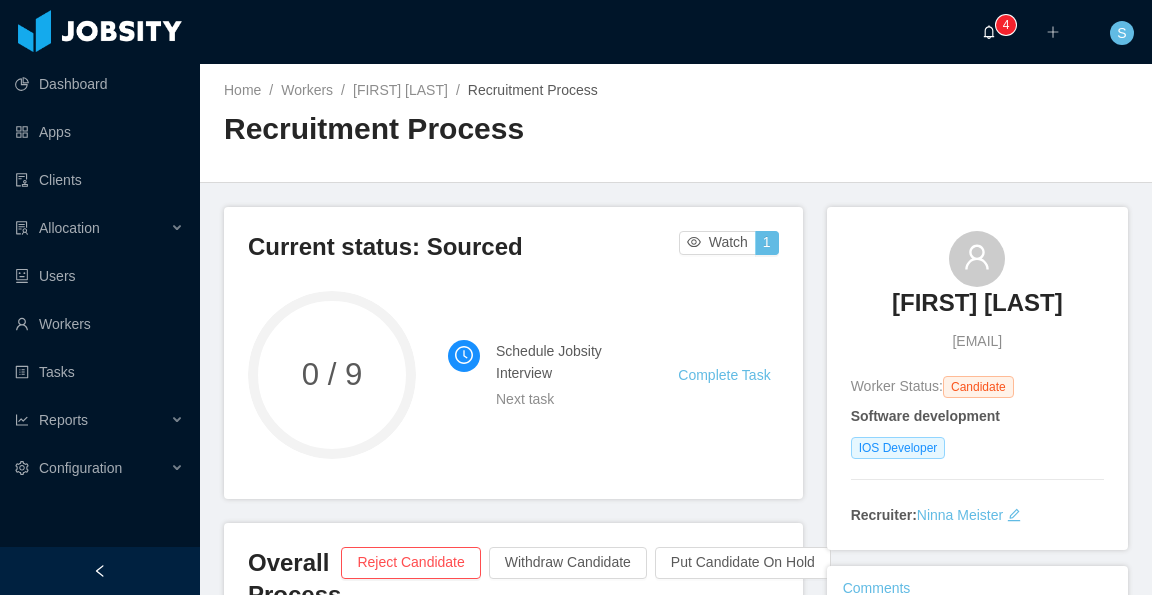 scroll, scrollTop: 0, scrollLeft: 0, axis: both 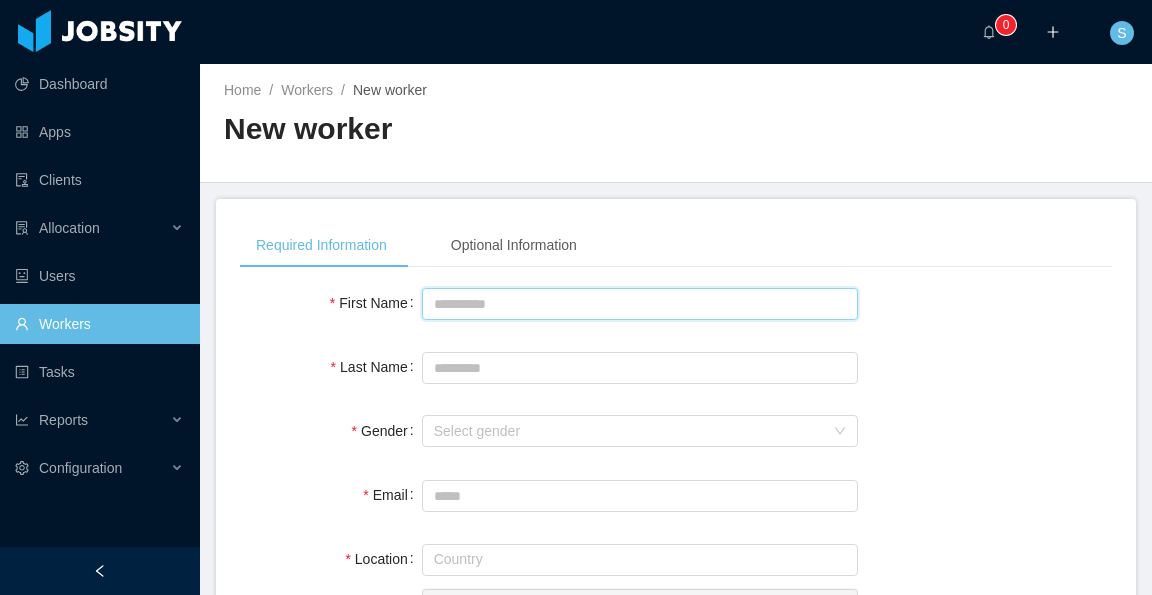 click on "First Name" at bounding box center [640, 304] 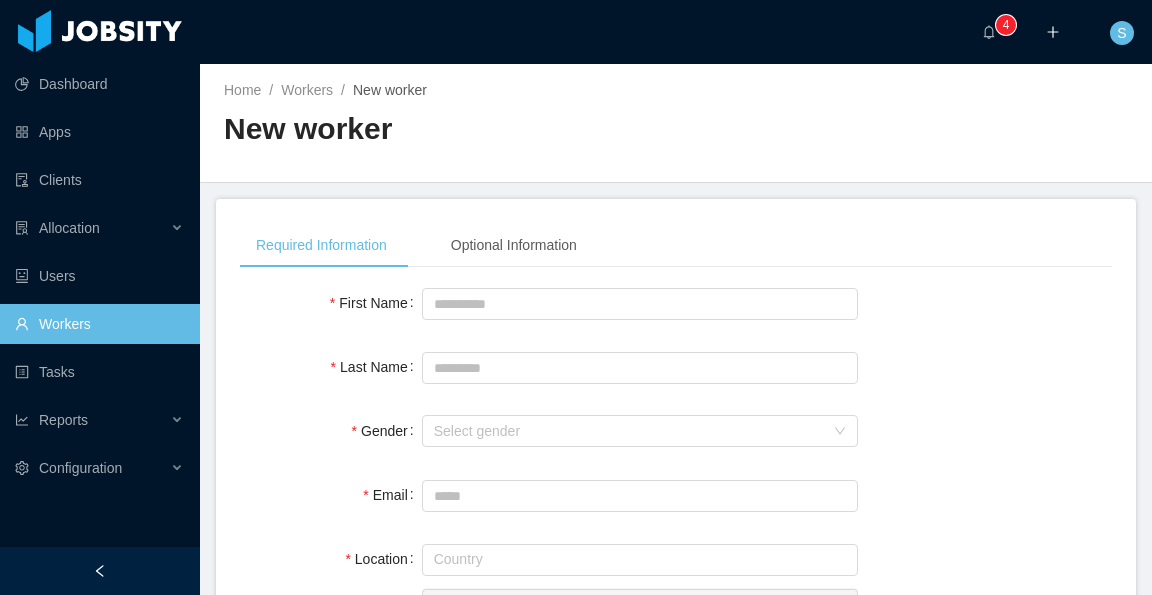 click on "Workers" at bounding box center (99, 324) 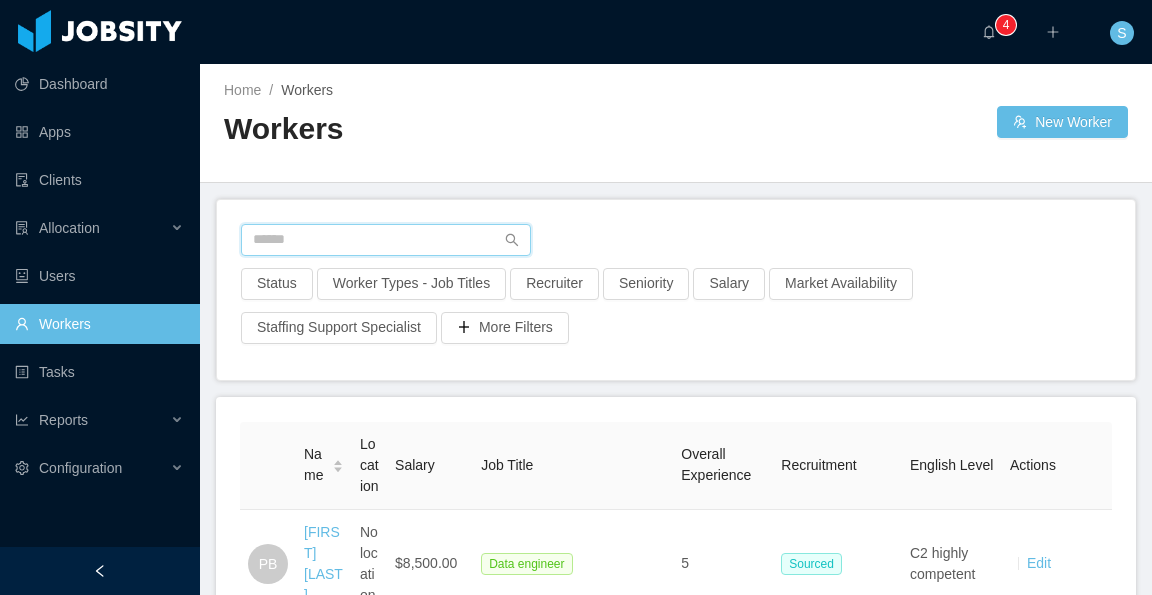 click at bounding box center (386, 240) 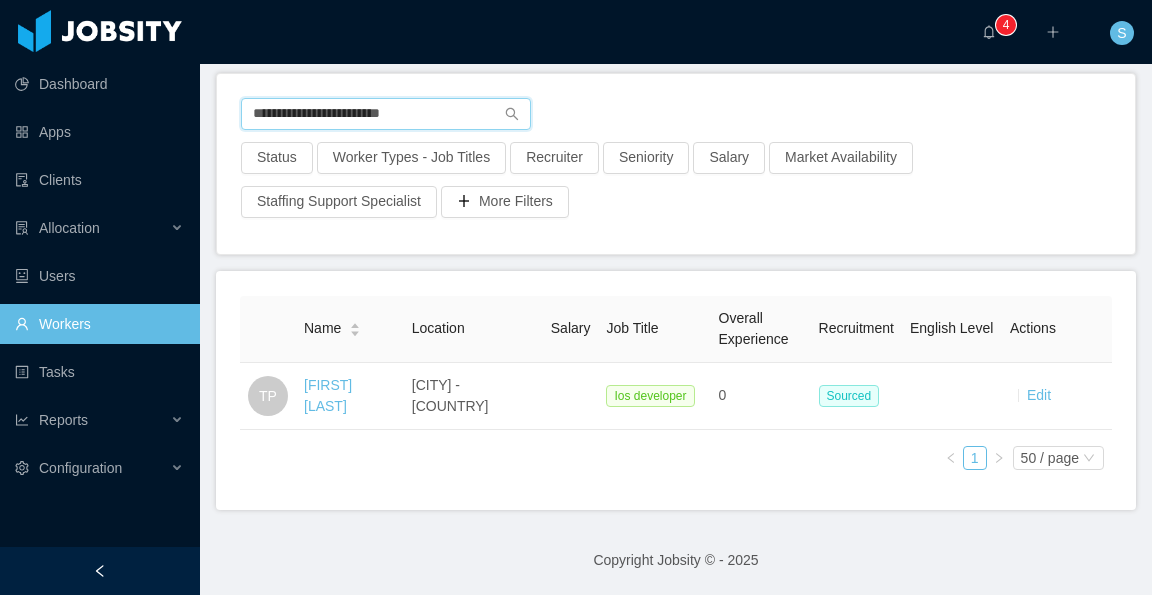scroll, scrollTop: 138, scrollLeft: 0, axis: vertical 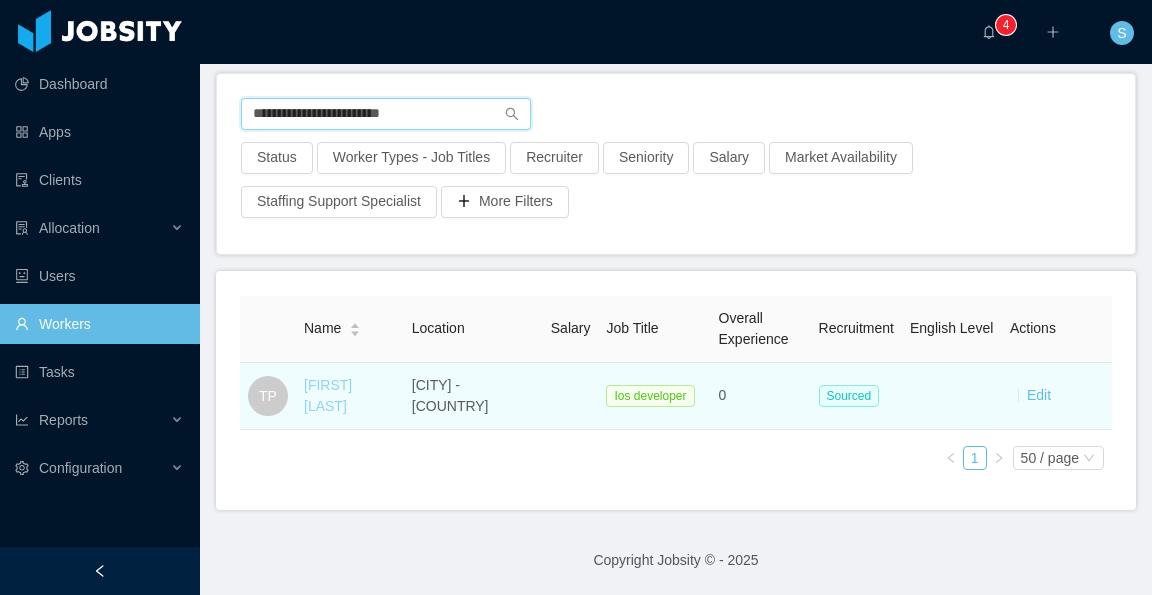 type on "**********" 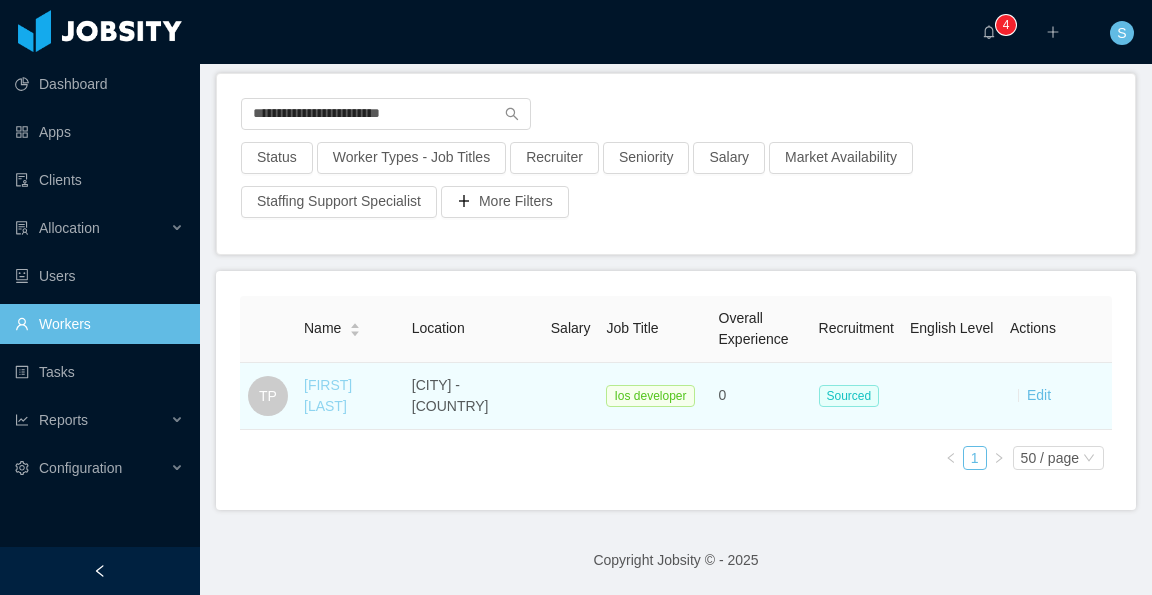 click on "[FIRST] [LAST]" at bounding box center (328, 395) 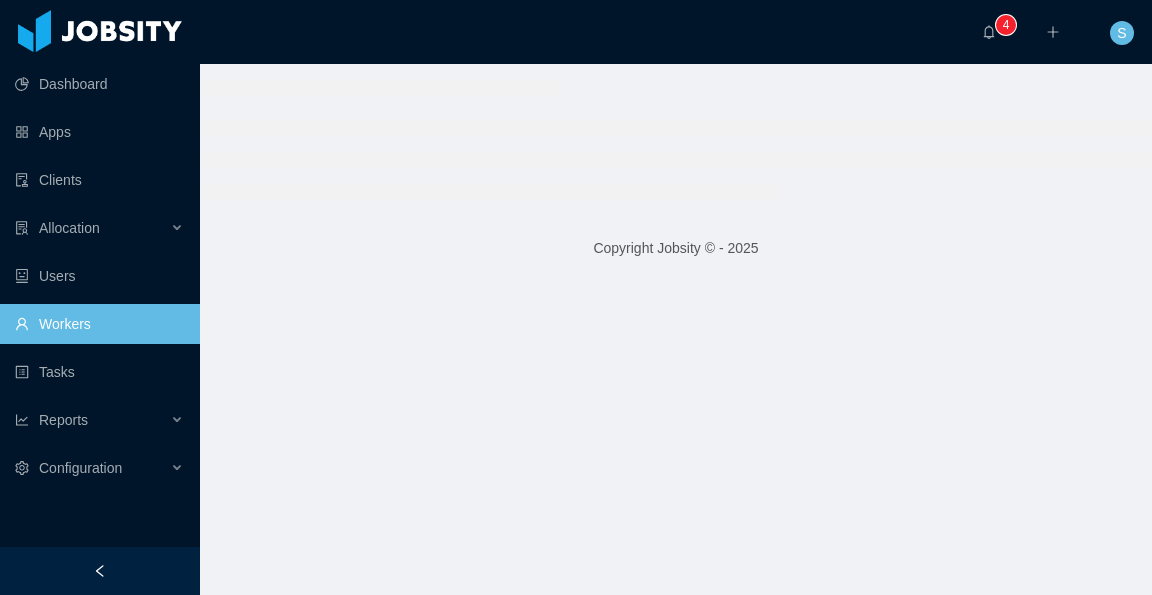 scroll, scrollTop: 0, scrollLeft: 0, axis: both 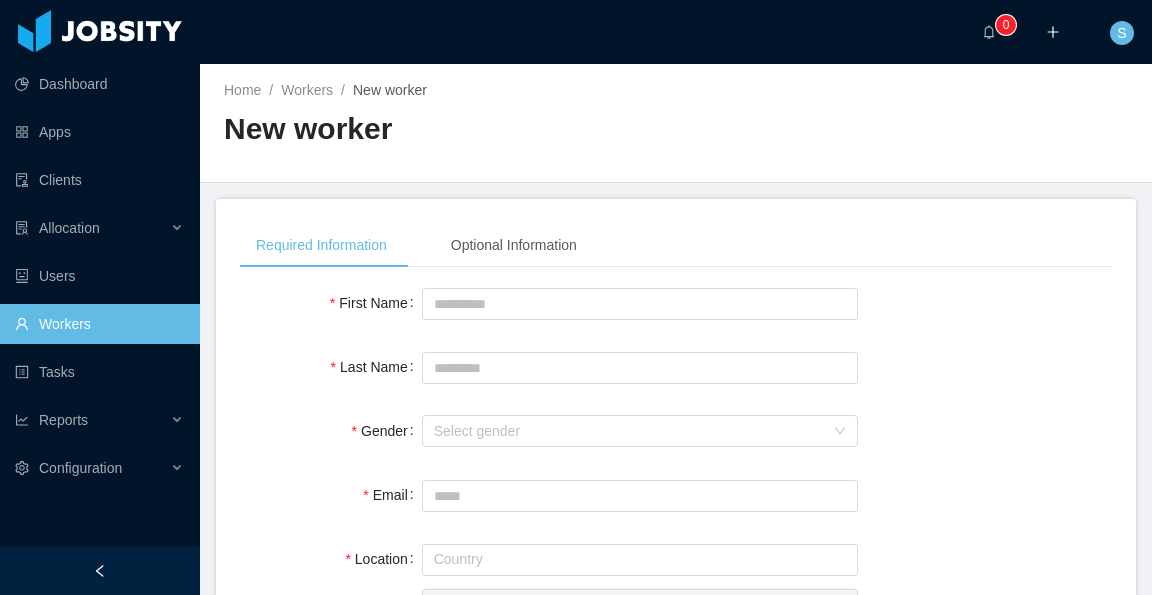 click on "Workers" at bounding box center (99, 324) 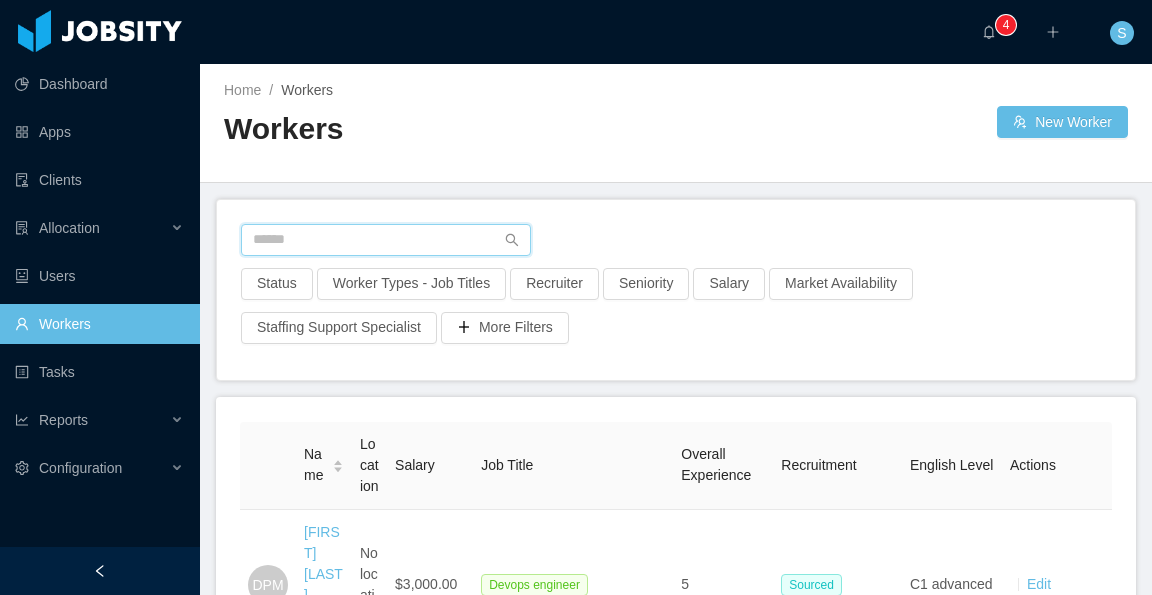 click at bounding box center [386, 240] 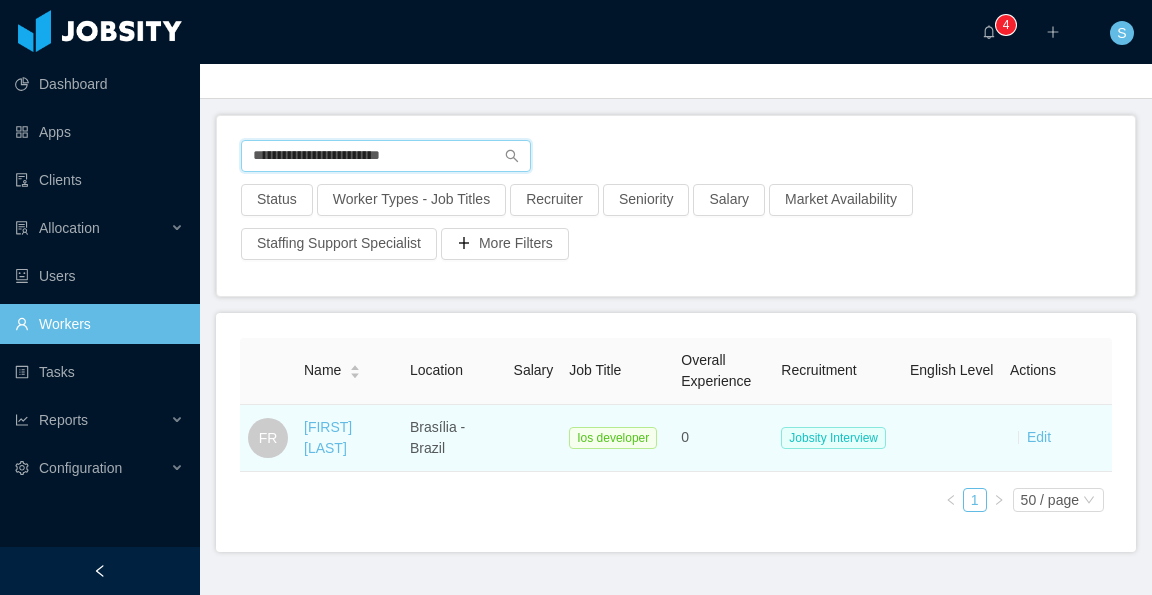 scroll, scrollTop: 100, scrollLeft: 0, axis: vertical 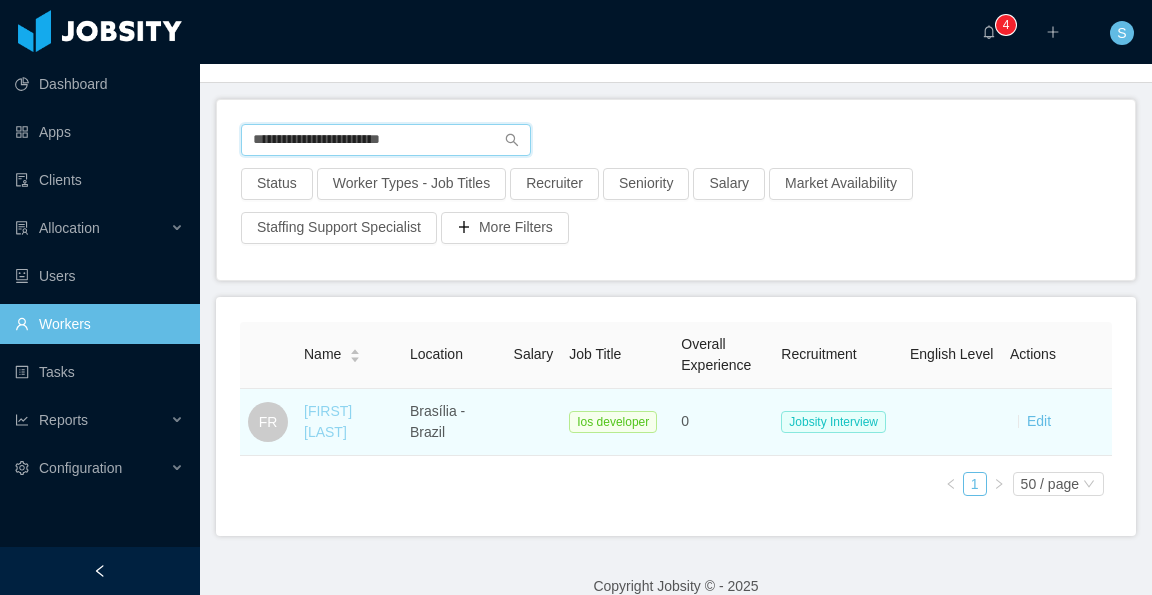 type on "**********" 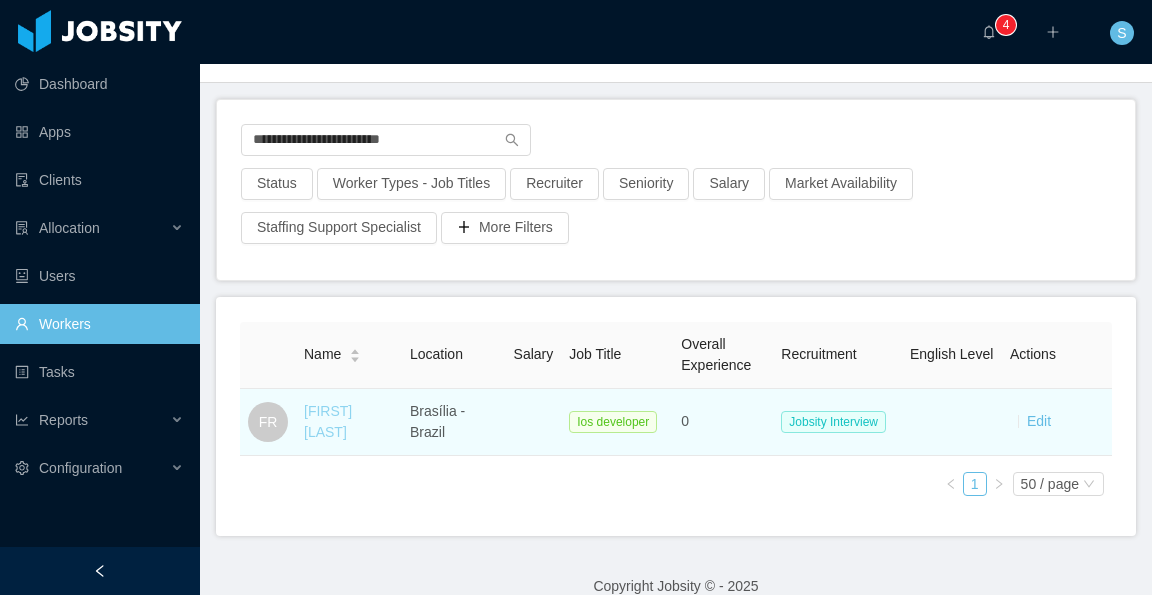 click on "[FIRST] [LAST]" at bounding box center (328, 421) 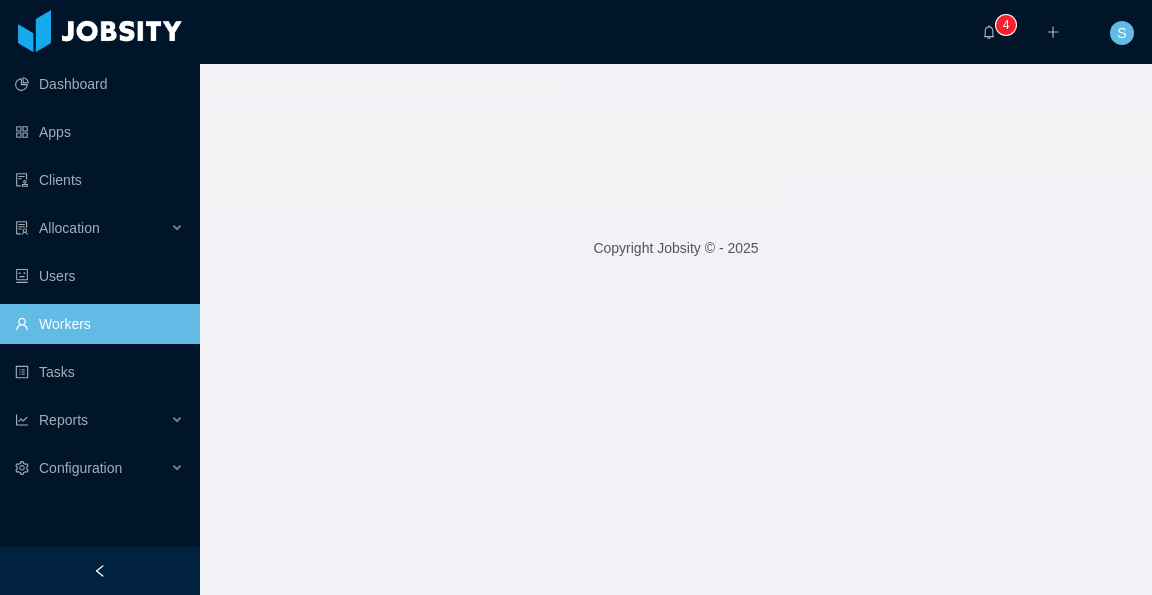 scroll, scrollTop: 0, scrollLeft: 0, axis: both 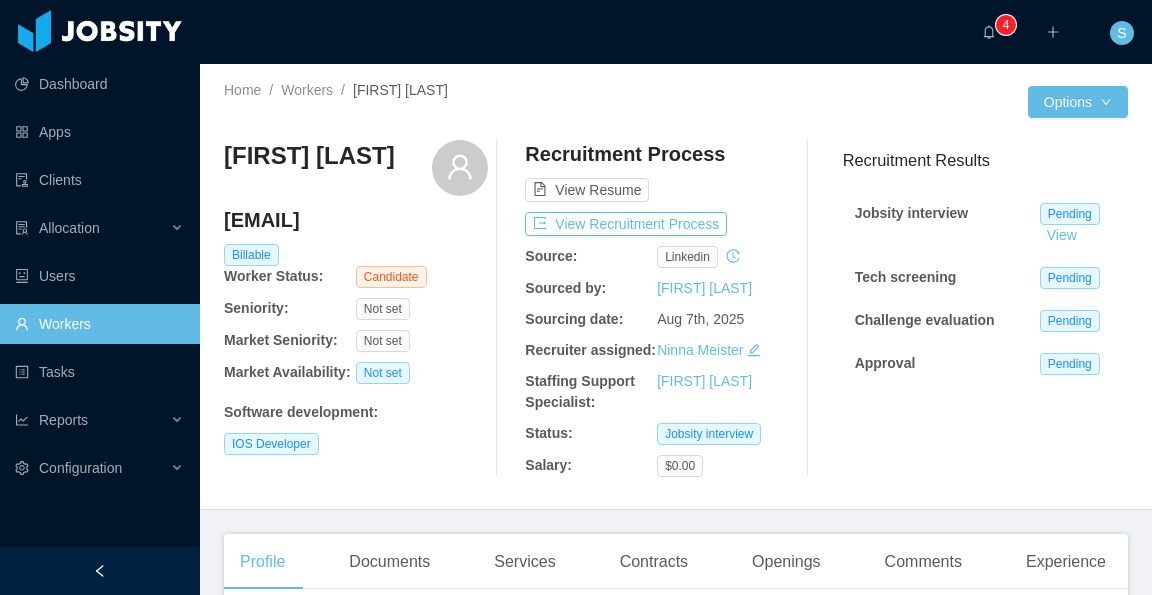 click on "Workers" at bounding box center [99, 324] 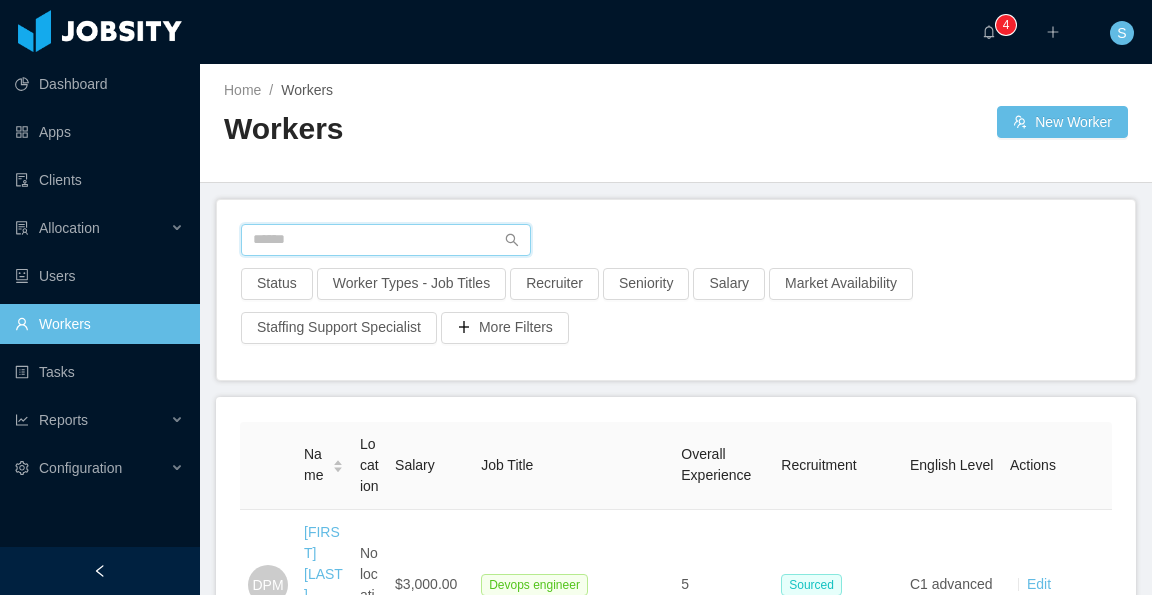 click at bounding box center [386, 240] 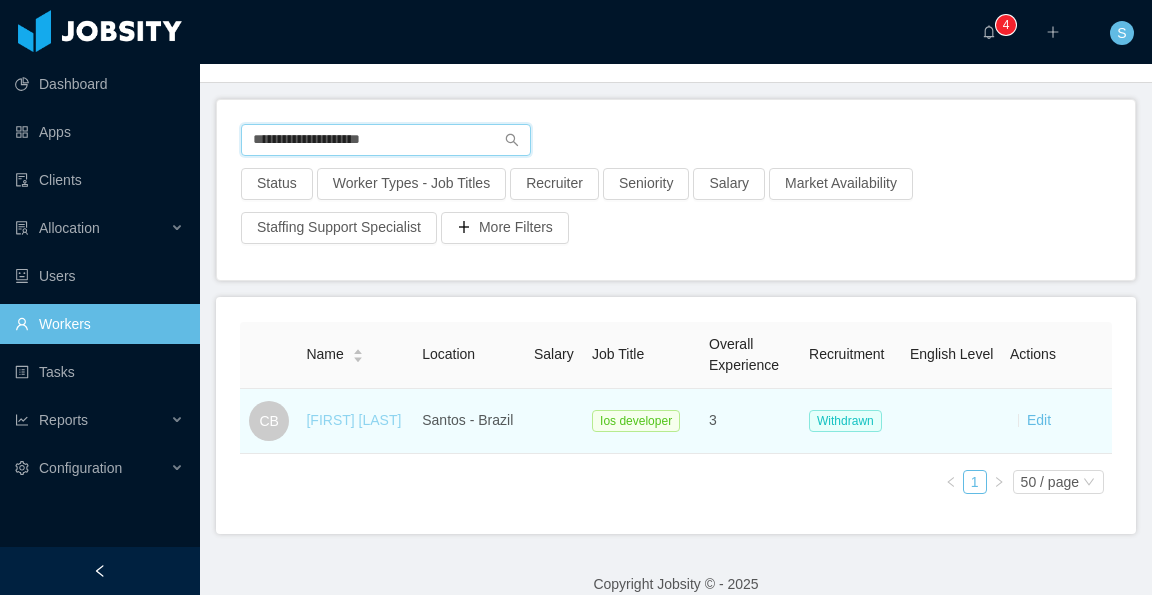 type on "**********" 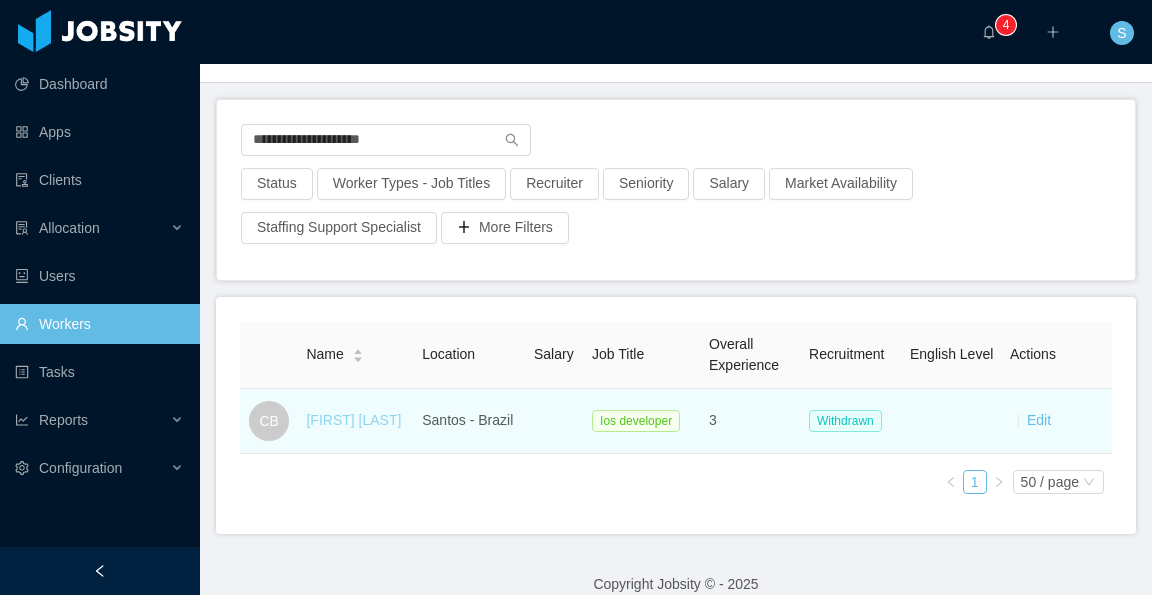 click on "Caio Berkley" at bounding box center [353, 420] 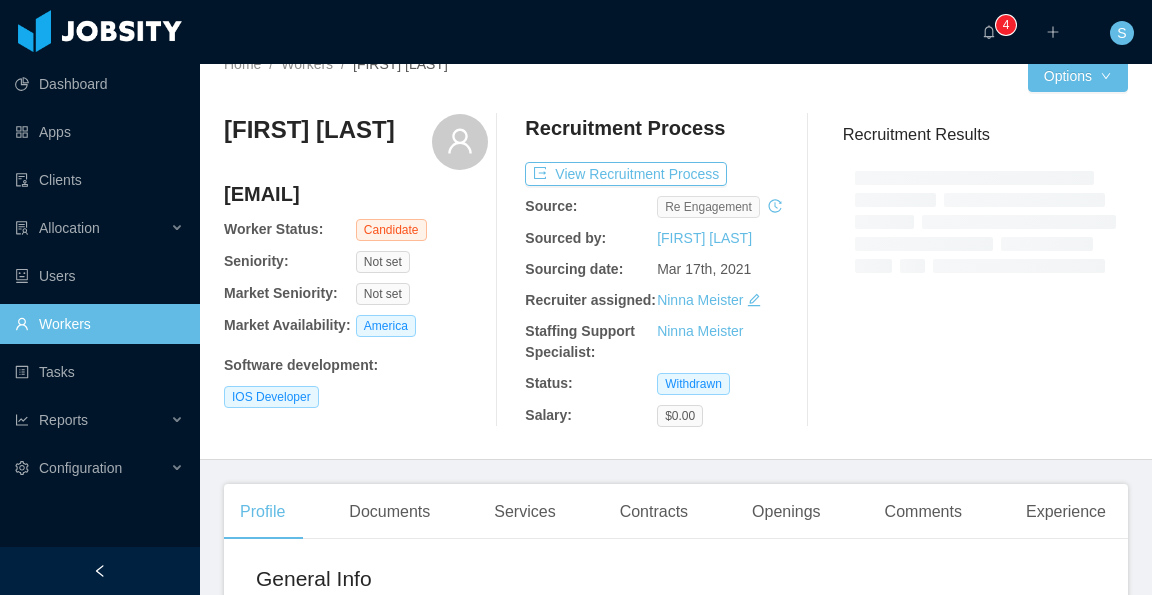 scroll, scrollTop: 0, scrollLeft: 0, axis: both 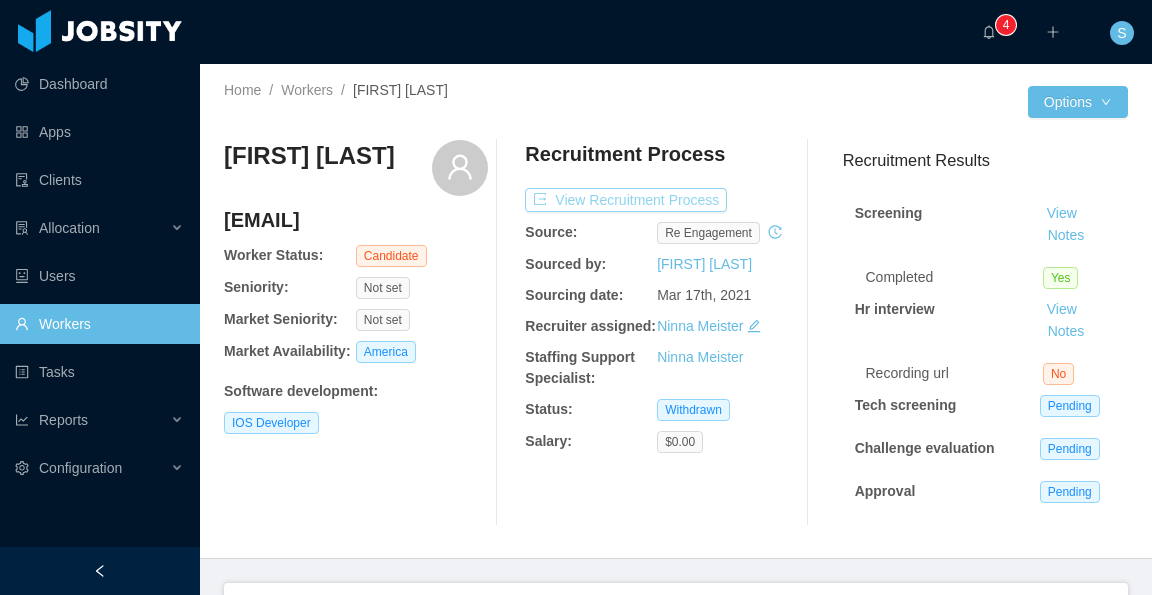 click on "View Recruitment Process" at bounding box center [626, 200] 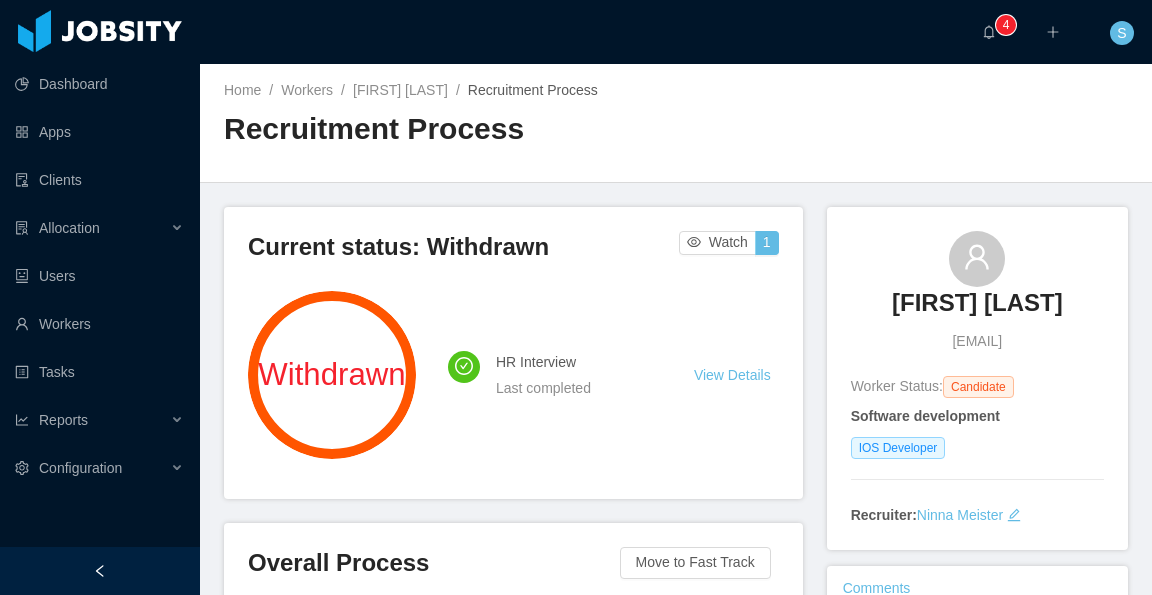 scroll, scrollTop: 500, scrollLeft: 0, axis: vertical 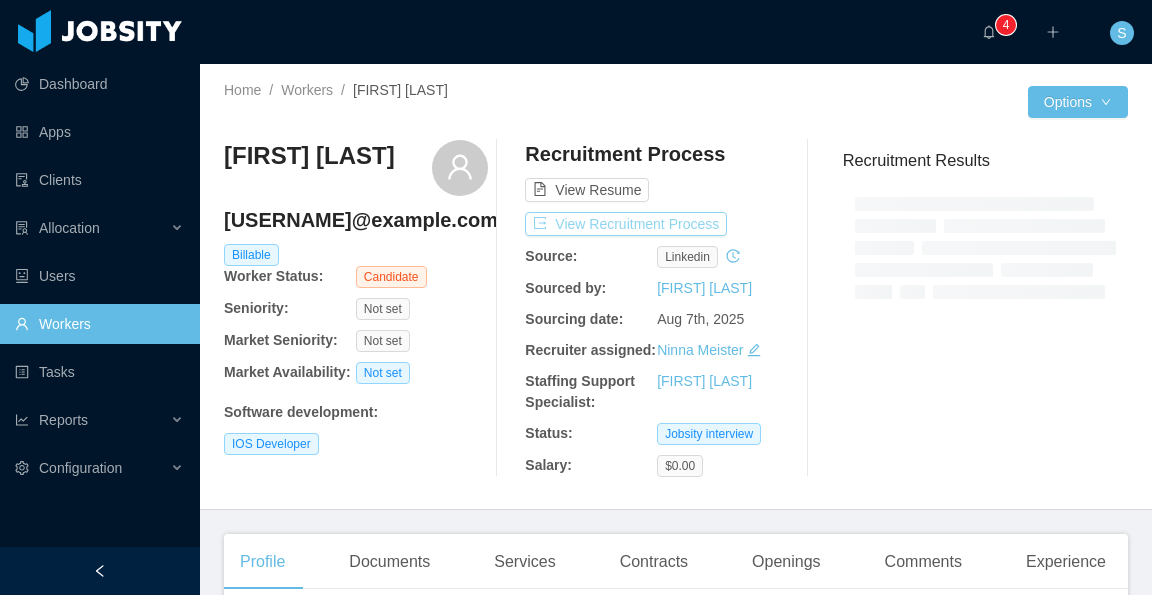 click on "View Recruitment Process" at bounding box center [626, 224] 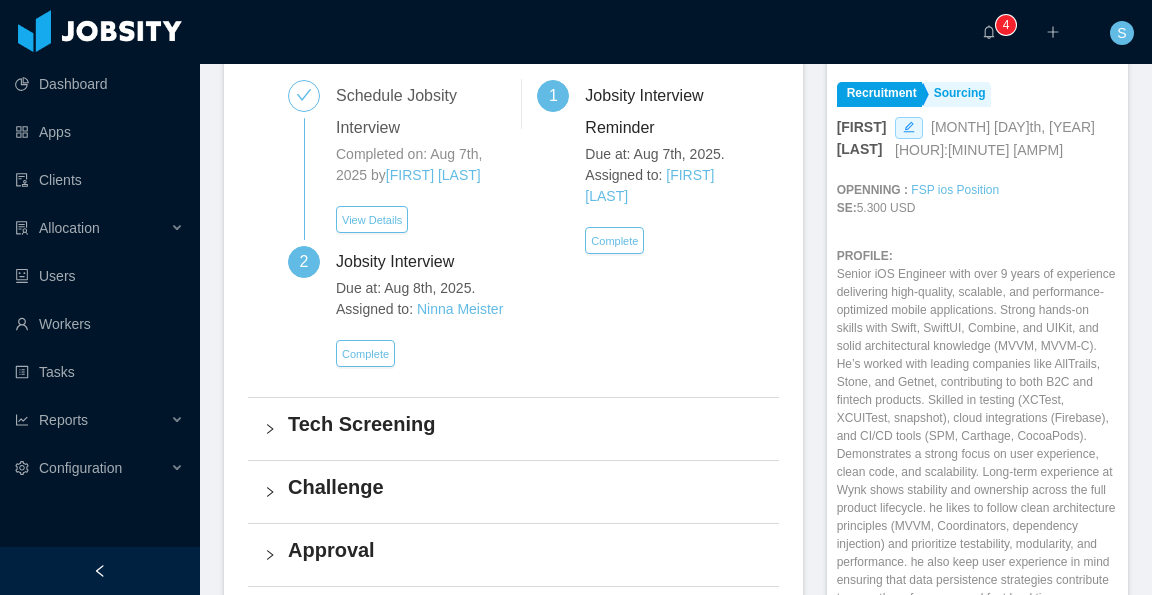 scroll, scrollTop: 564, scrollLeft: 0, axis: vertical 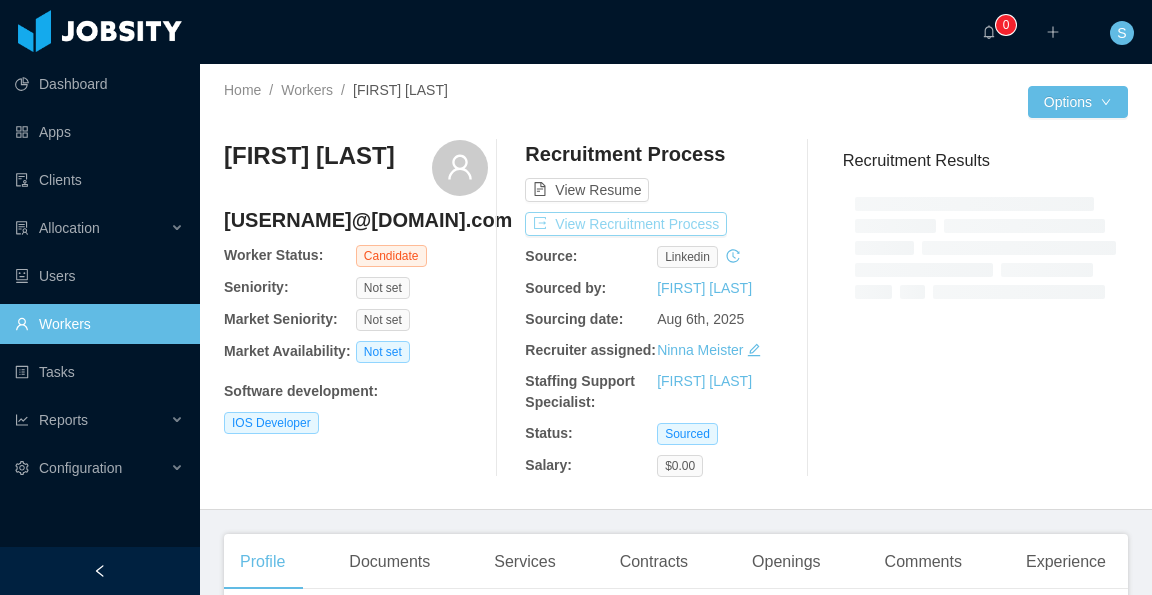 click on "View Recruitment Process" at bounding box center (626, 224) 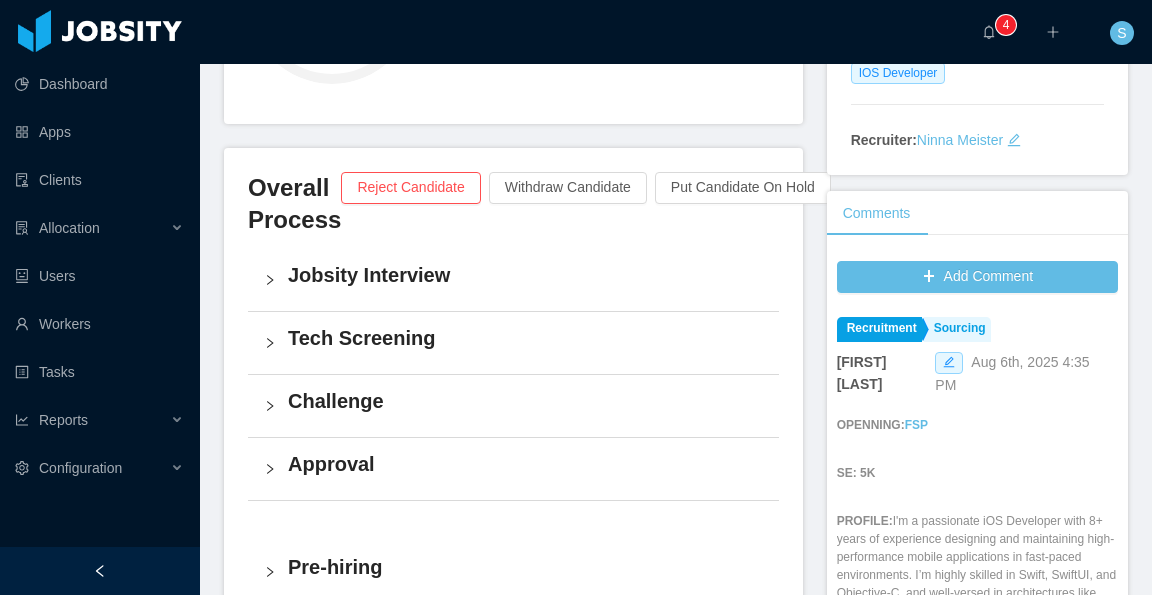 scroll, scrollTop: 600, scrollLeft: 0, axis: vertical 